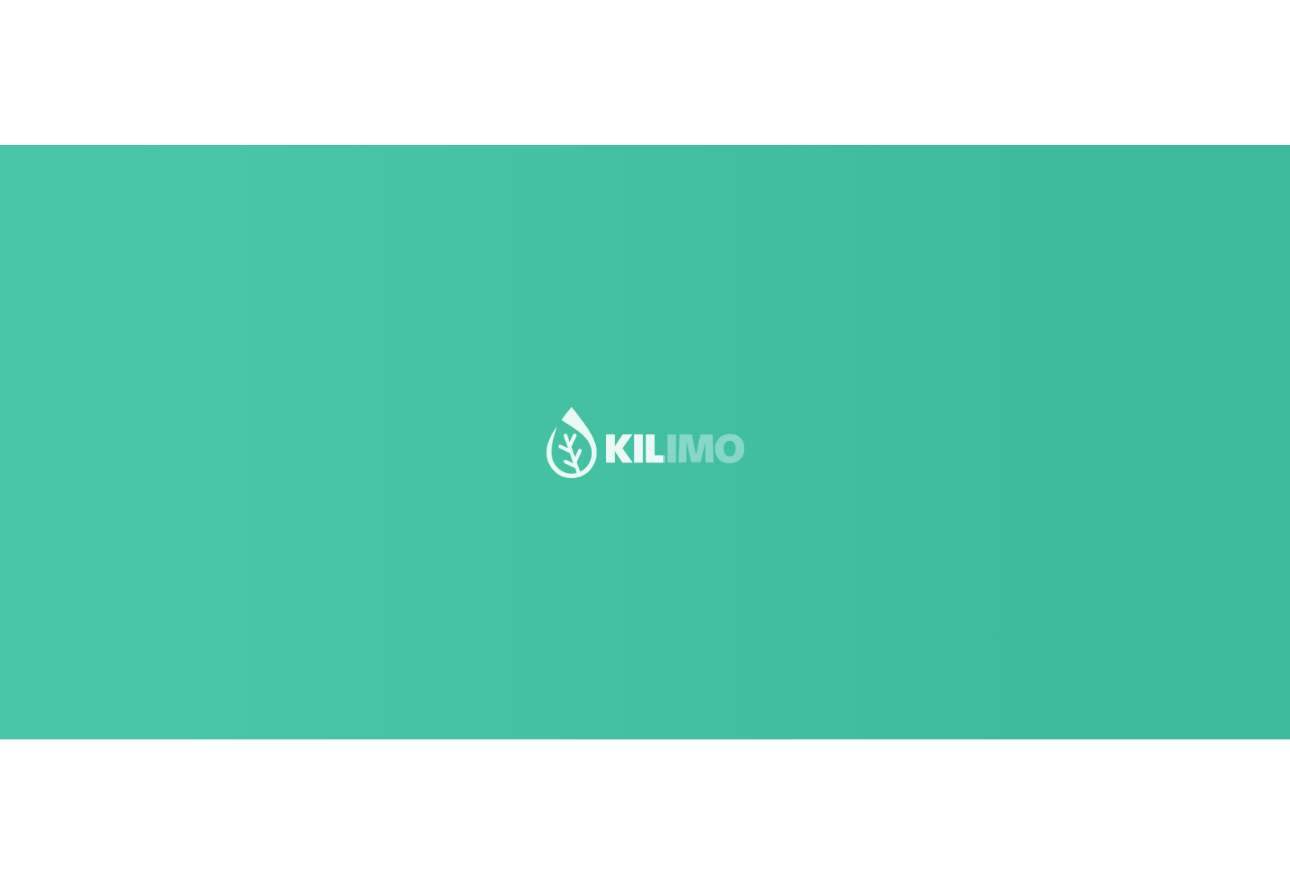 scroll, scrollTop: 0, scrollLeft: 0, axis: both 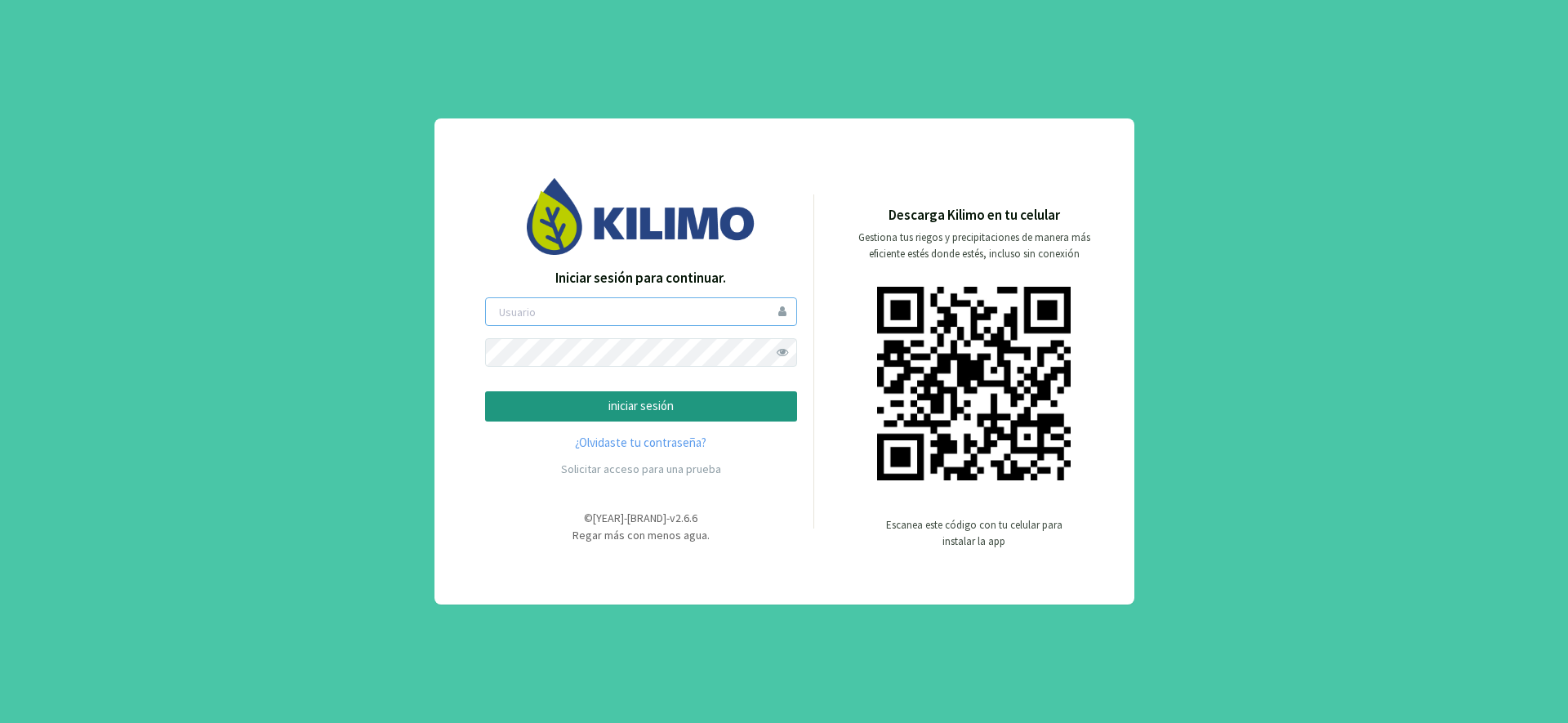 type on "[LAST]lucero" 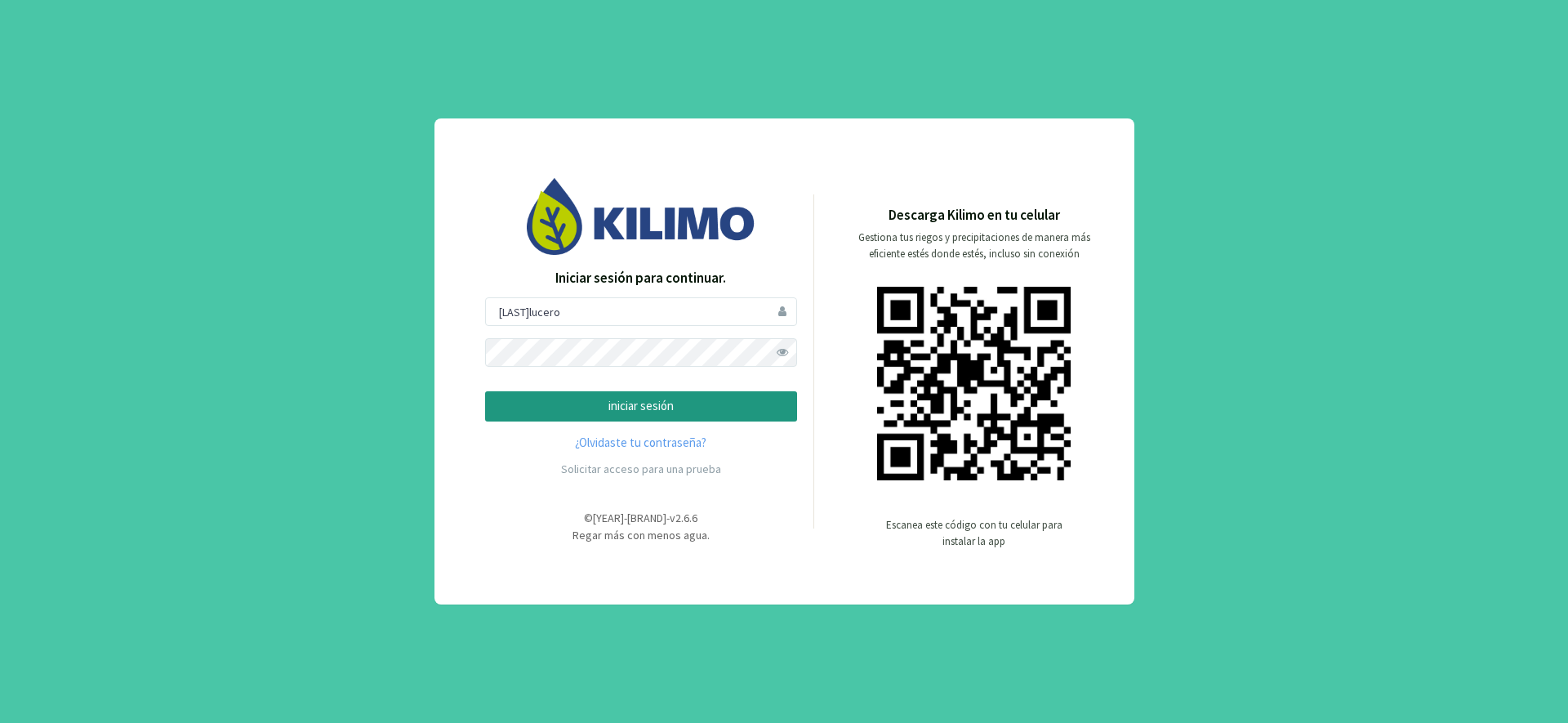 click on "iniciar sesión" at bounding box center (641, 406) 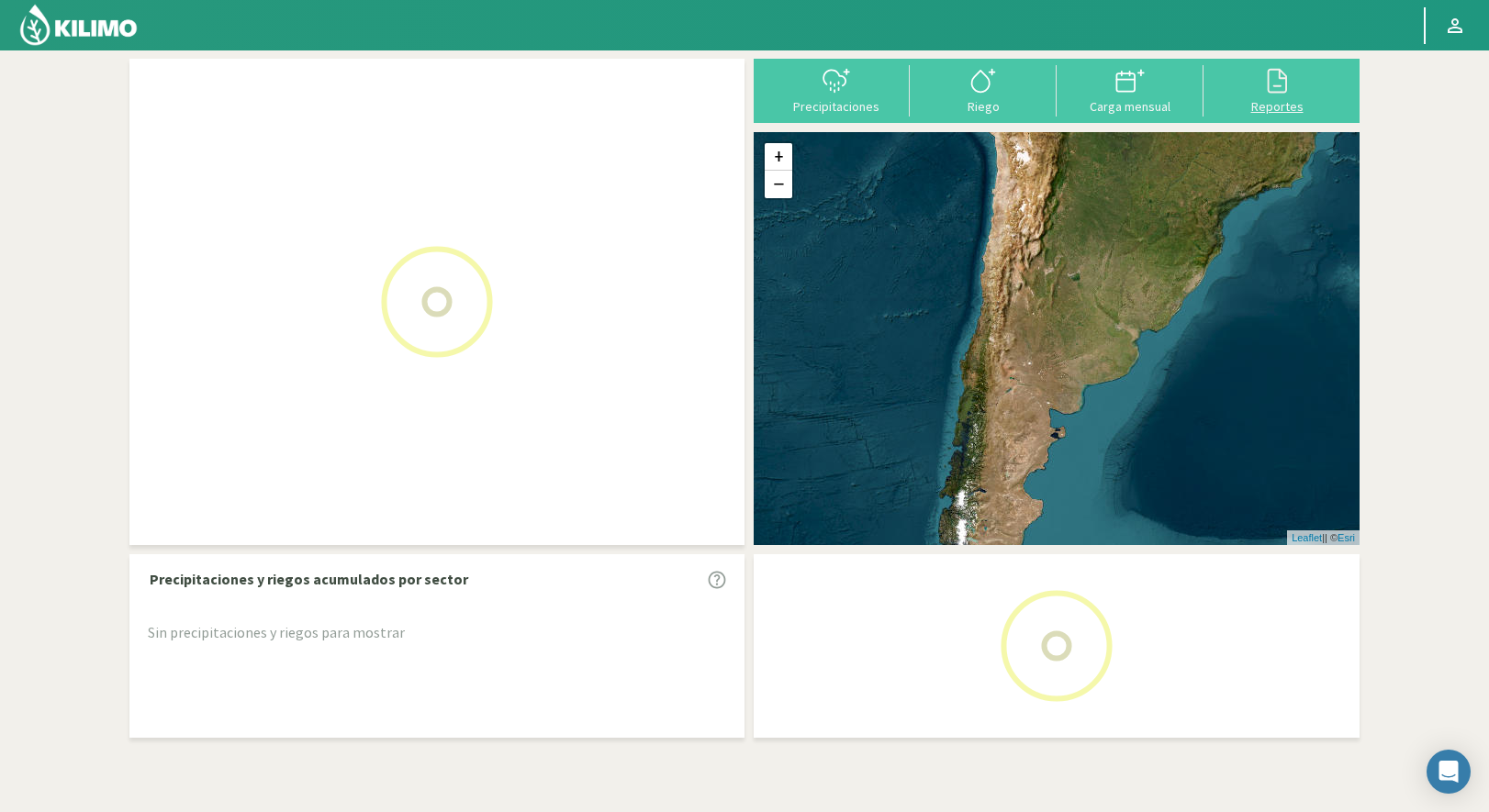 click at bounding box center [1277, 81] 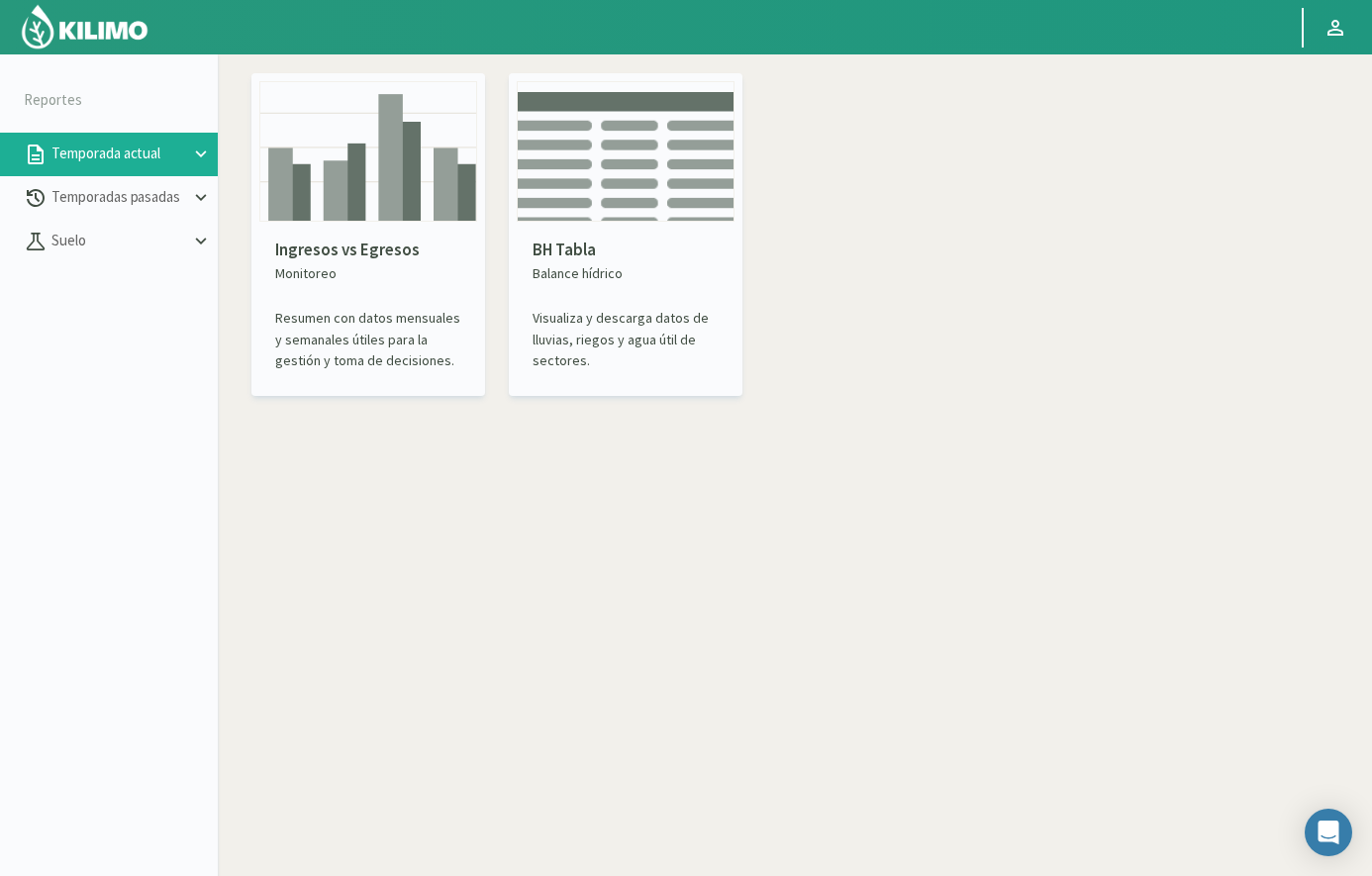 click on "Ingresos vs Egresos   Monitoreo   Resumen con datos mensuales y semanales útiles para la gestión y toma de decisiones." at bounding box center (368, 305) 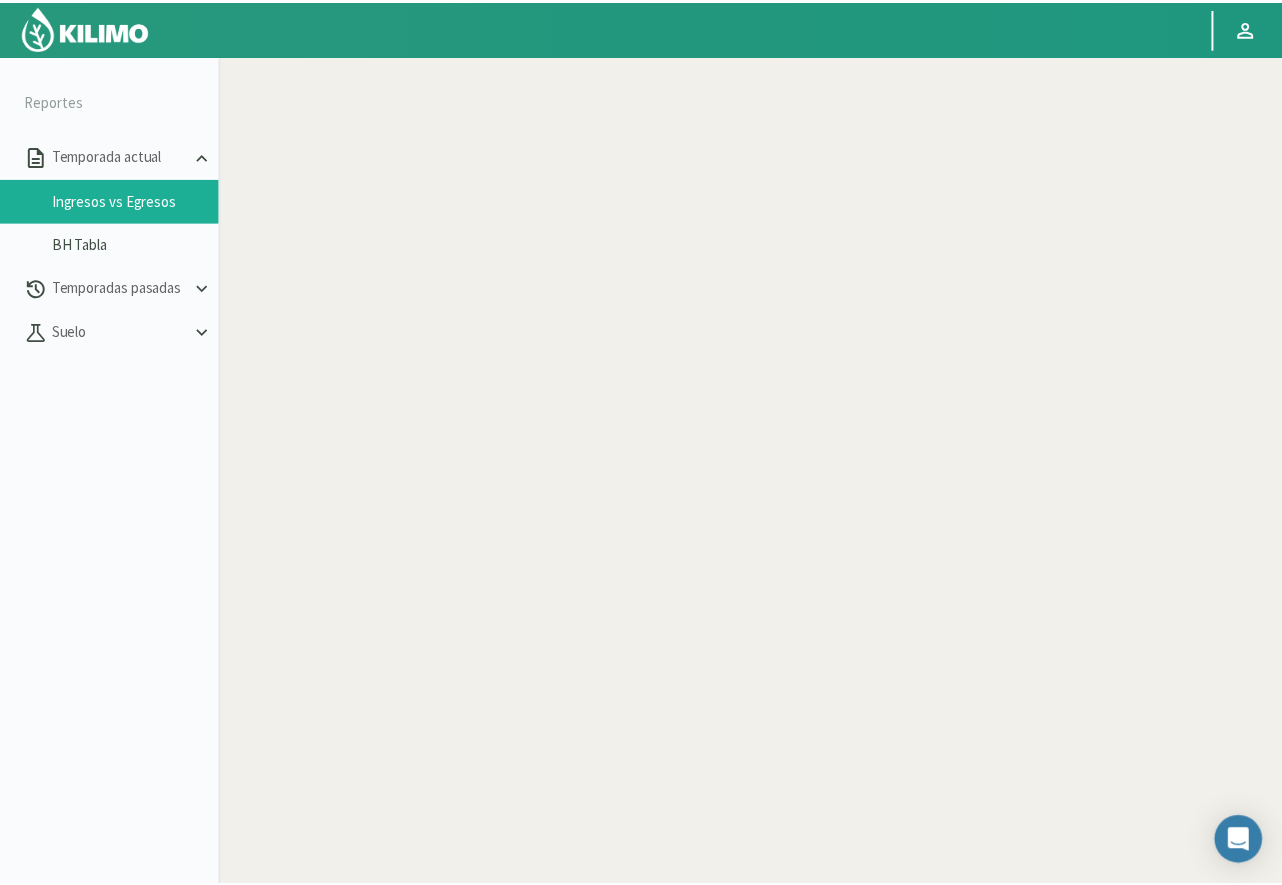 scroll, scrollTop: 0, scrollLeft: 0, axis: both 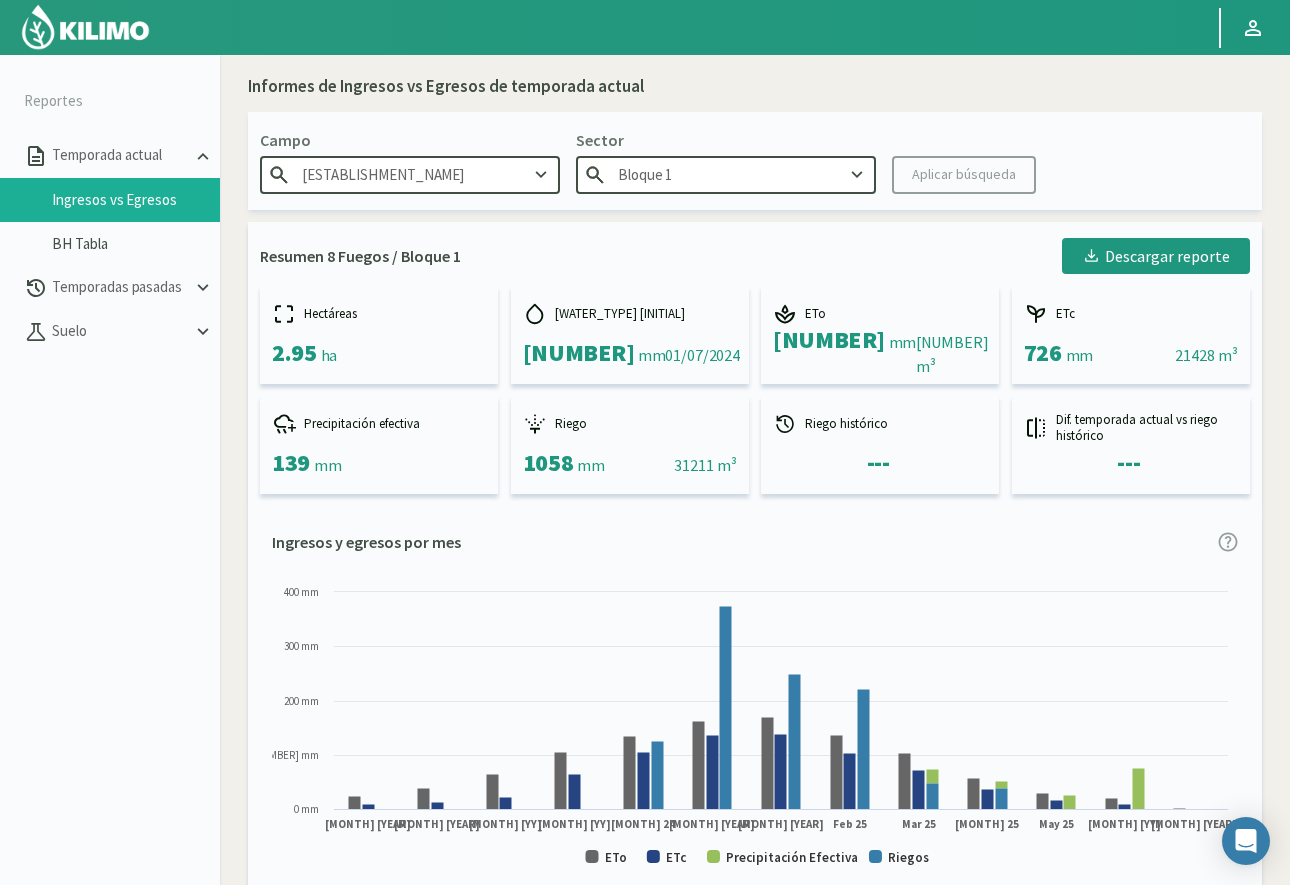 click at bounding box center [541, 175] 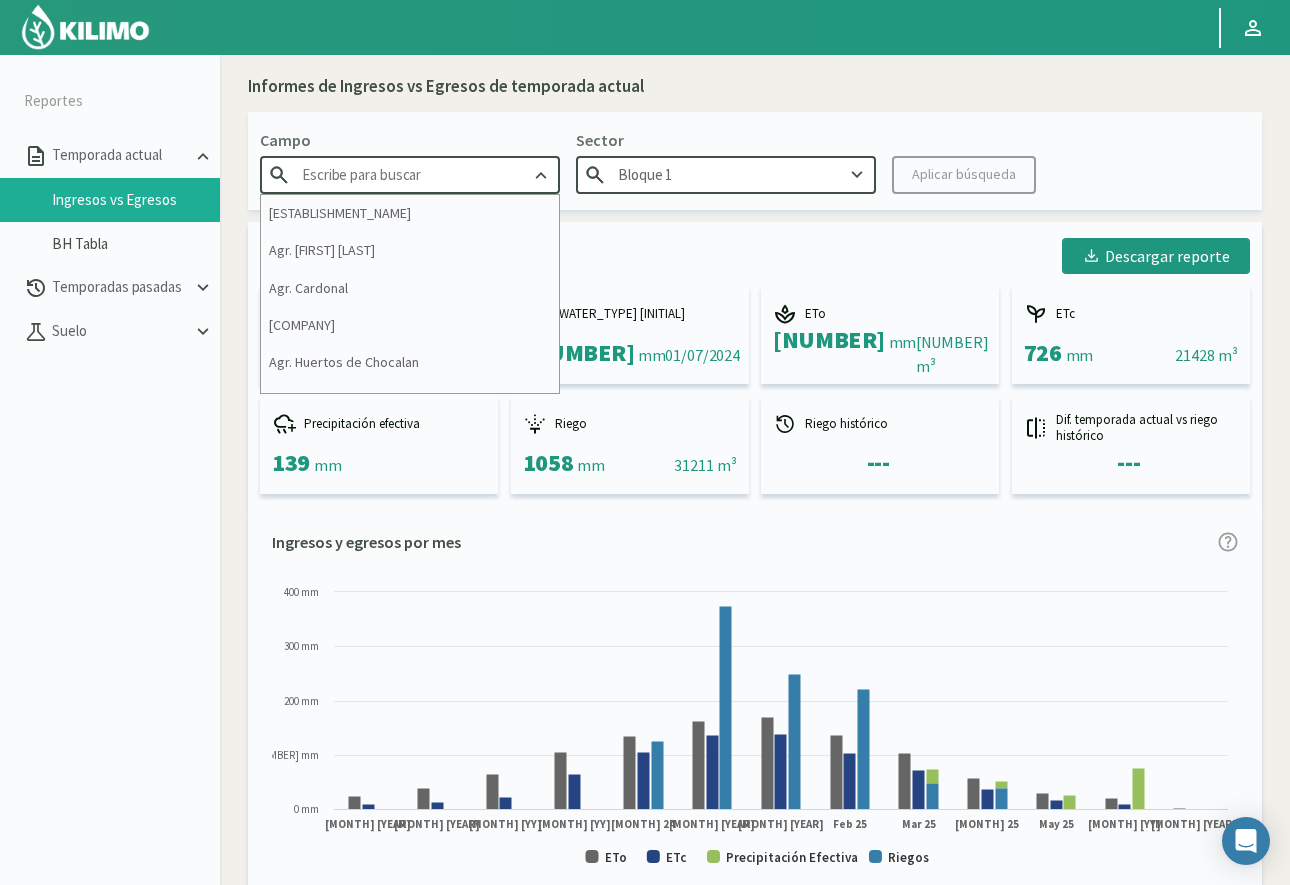 click at bounding box center (410, 174) 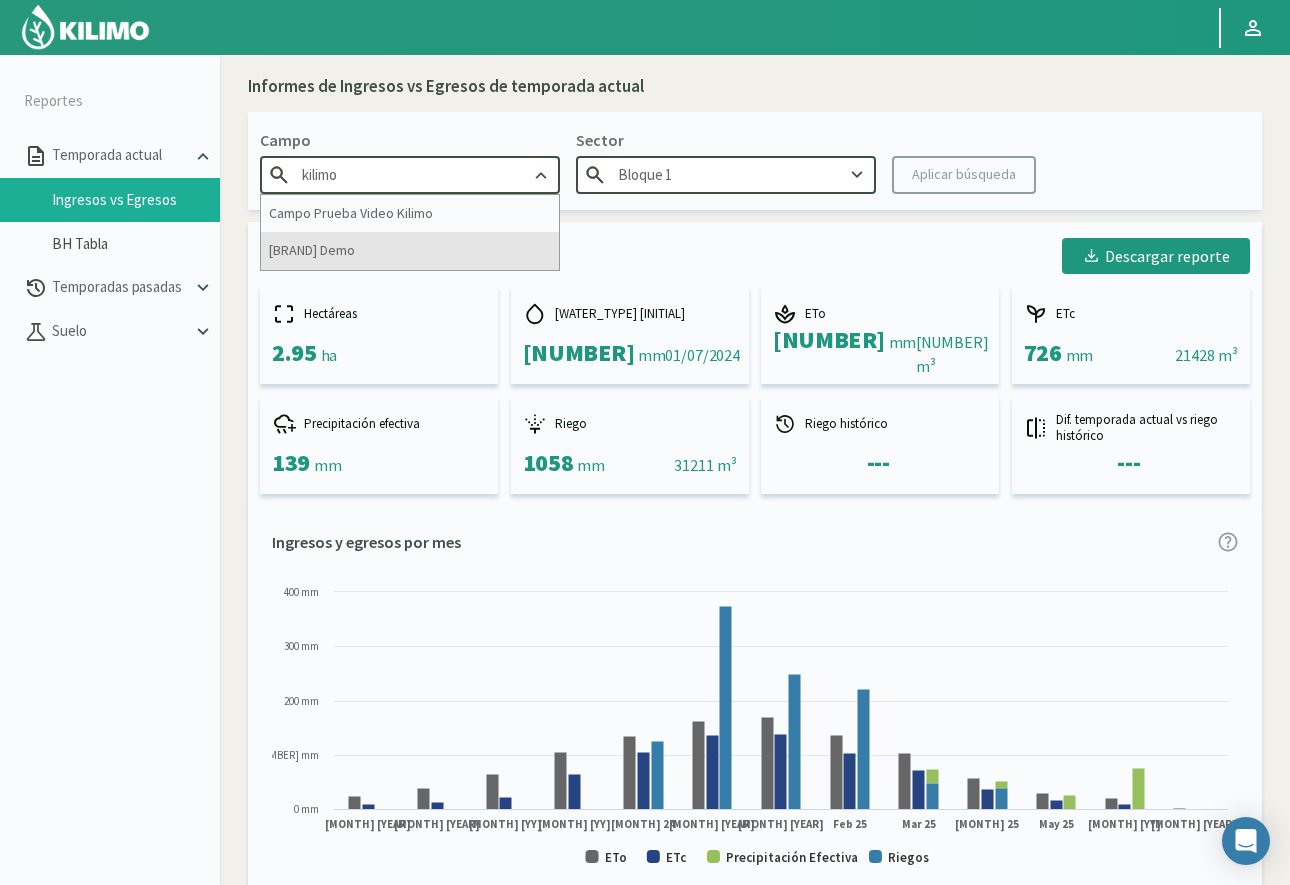 type on "kilimo" 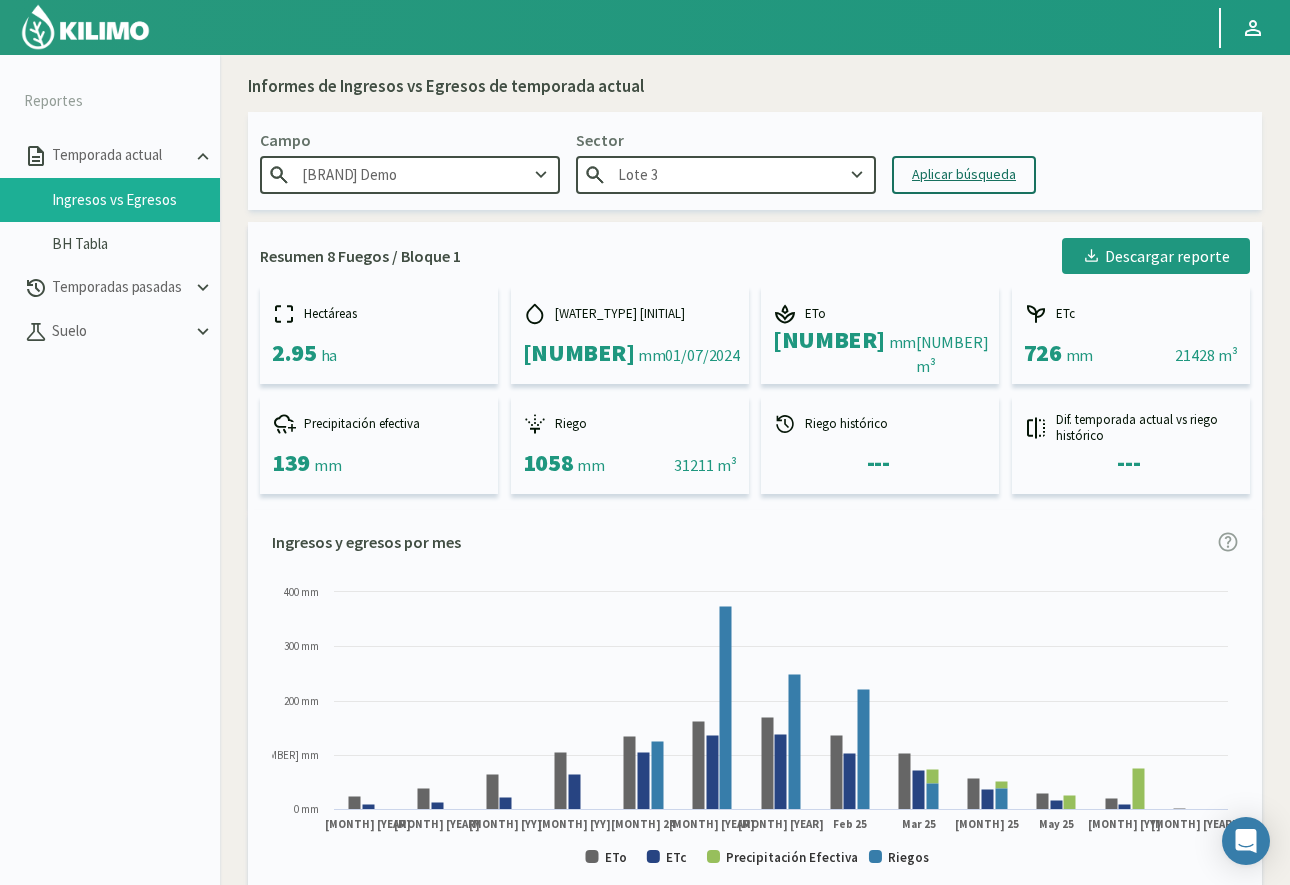click on "Aplicar búsqueda" at bounding box center (964, 174) 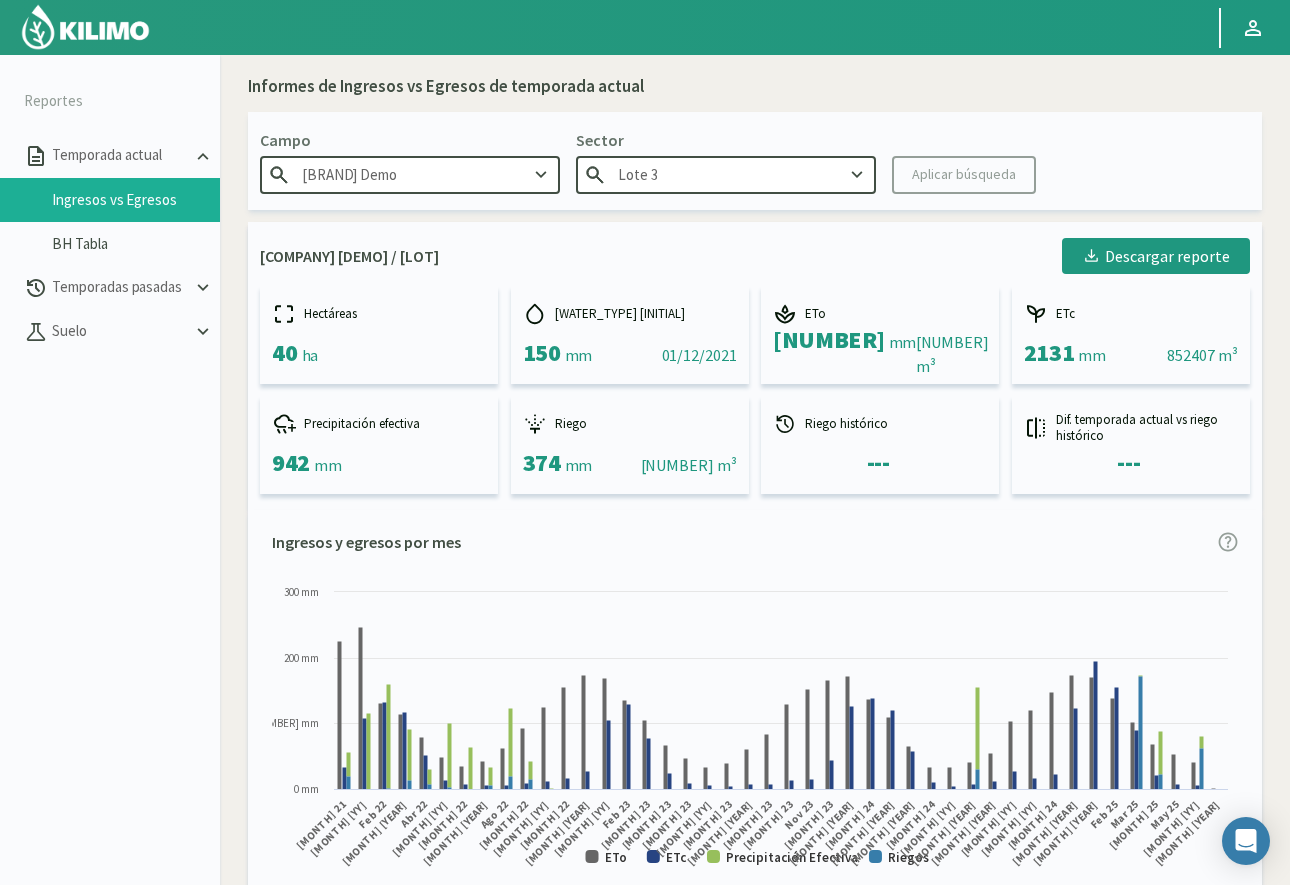 click on "Lote 3" at bounding box center [410, 174] 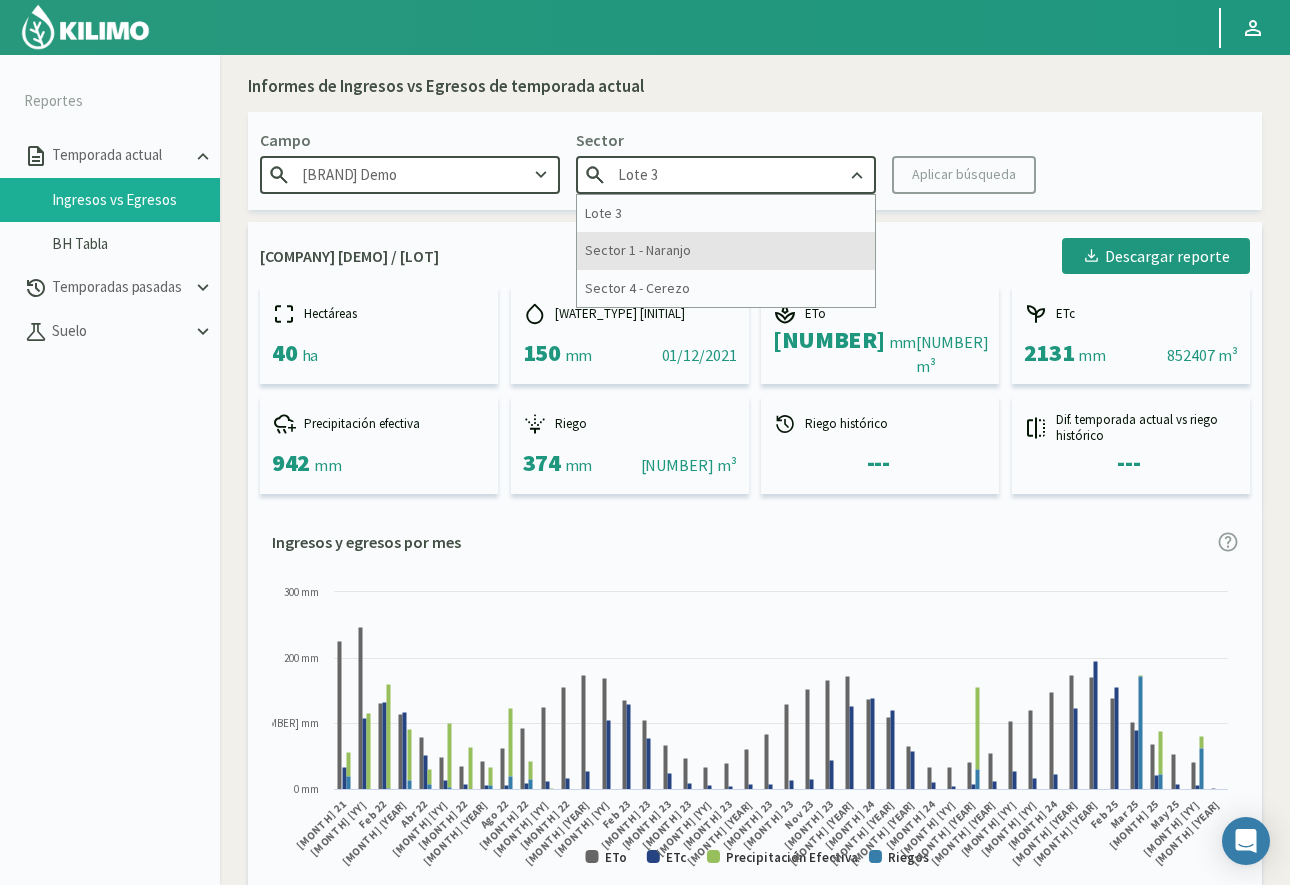click on "Sector 1 - Naranjo" at bounding box center [726, 250] 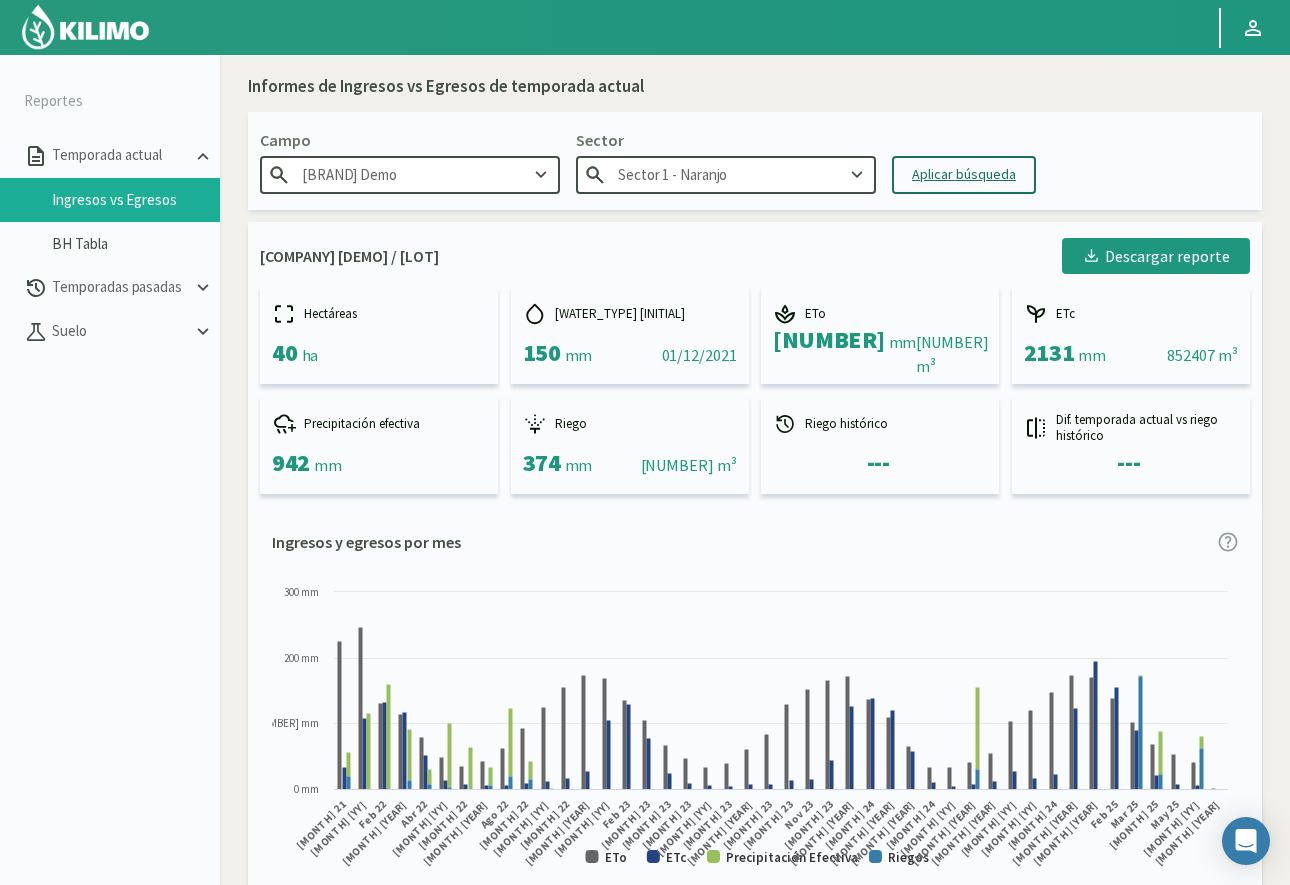 click on "Aplicar búsqueda" at bounding box center (964, 174) 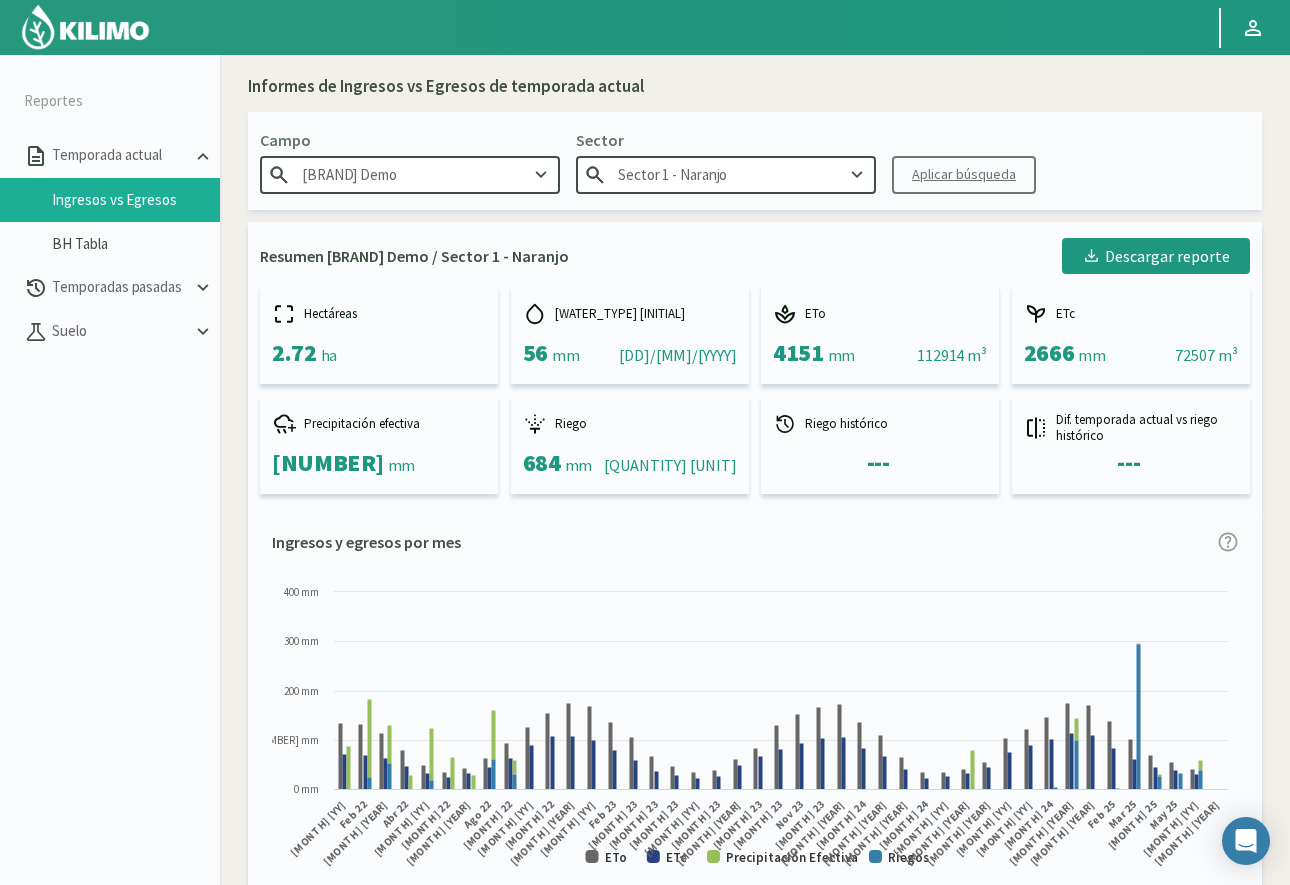 click at bounding box center [541, 175] 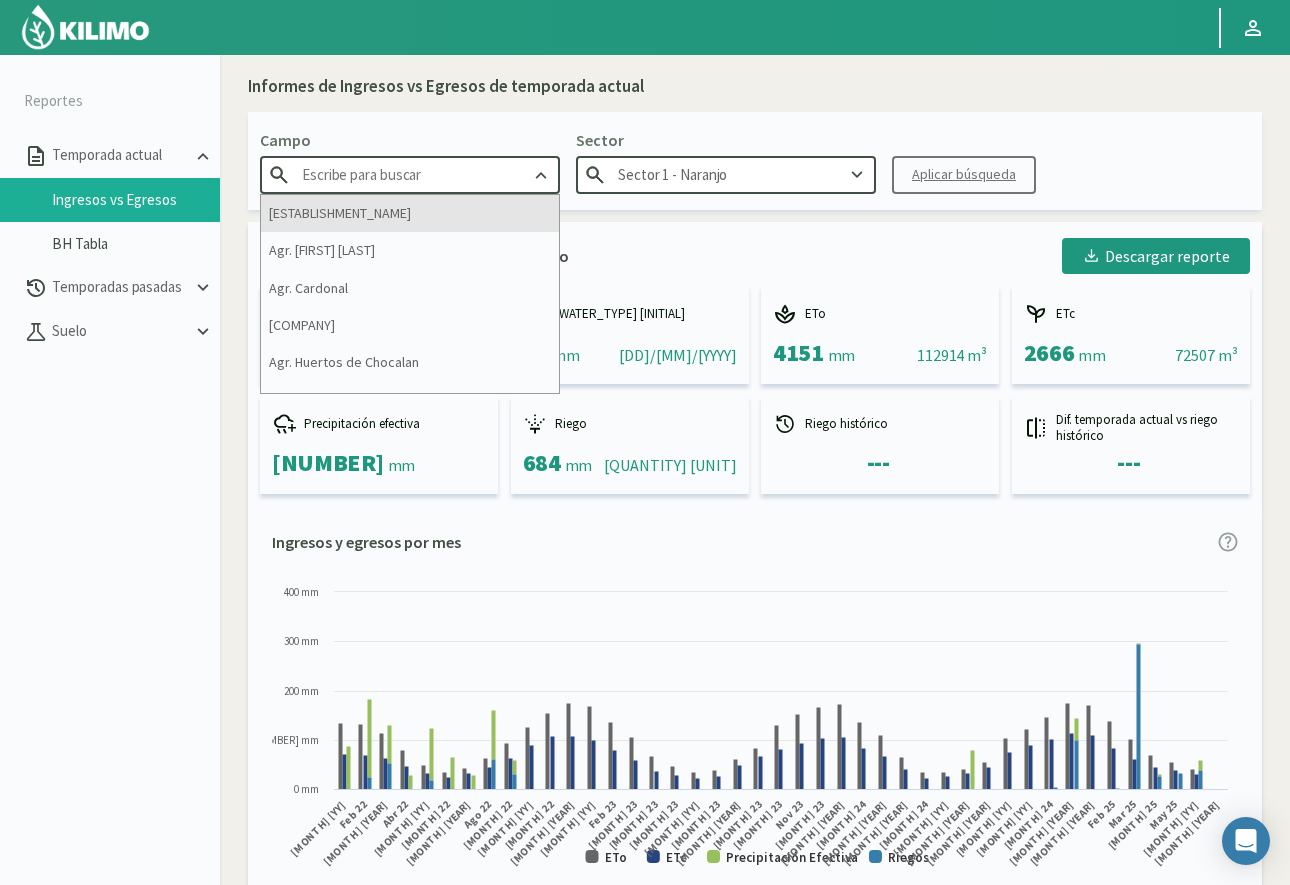 click on "[ESTABLISHMENT_NAME]" at bounding box center [410, 213] 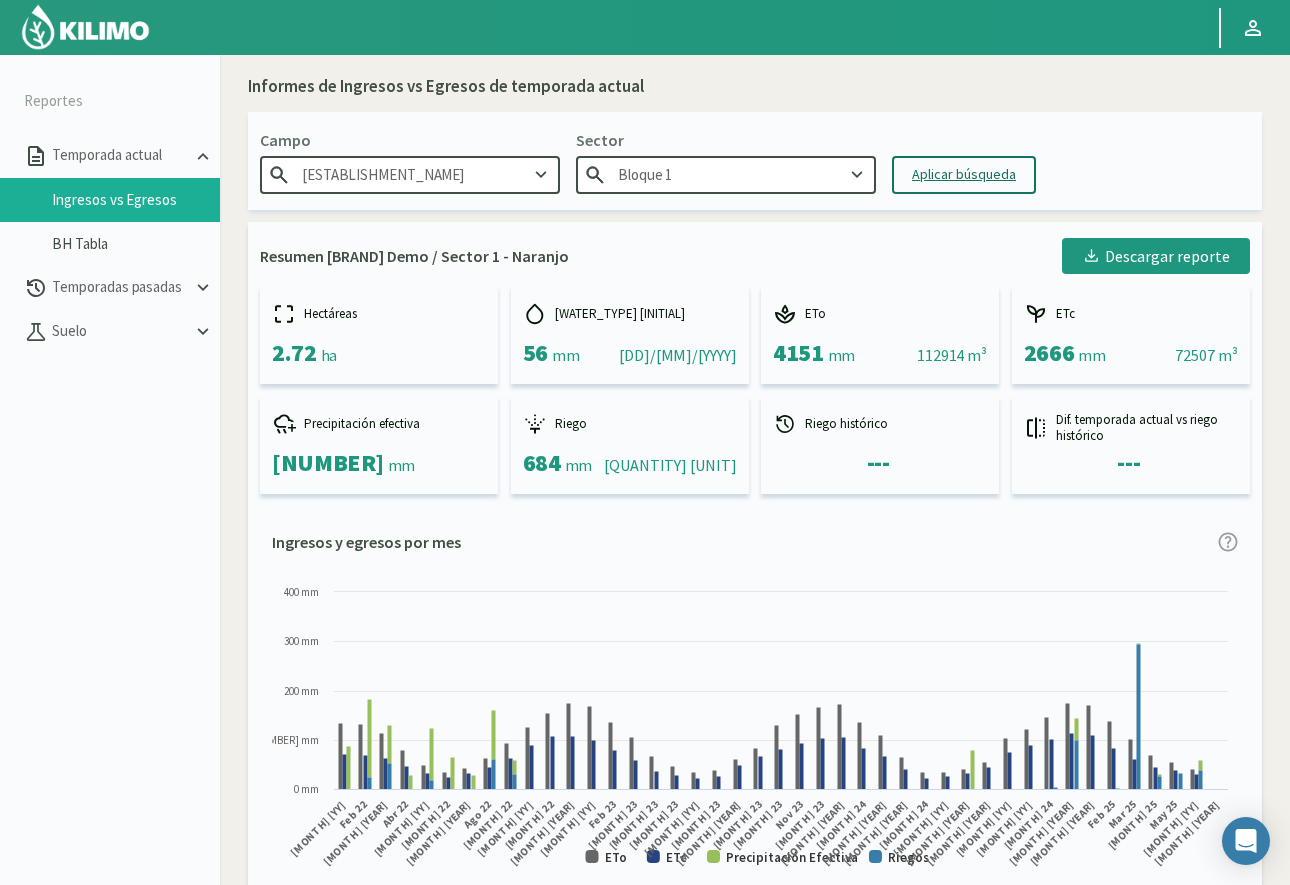 click on "Aplicar búsqueda" at bounding box center (964, 174) 